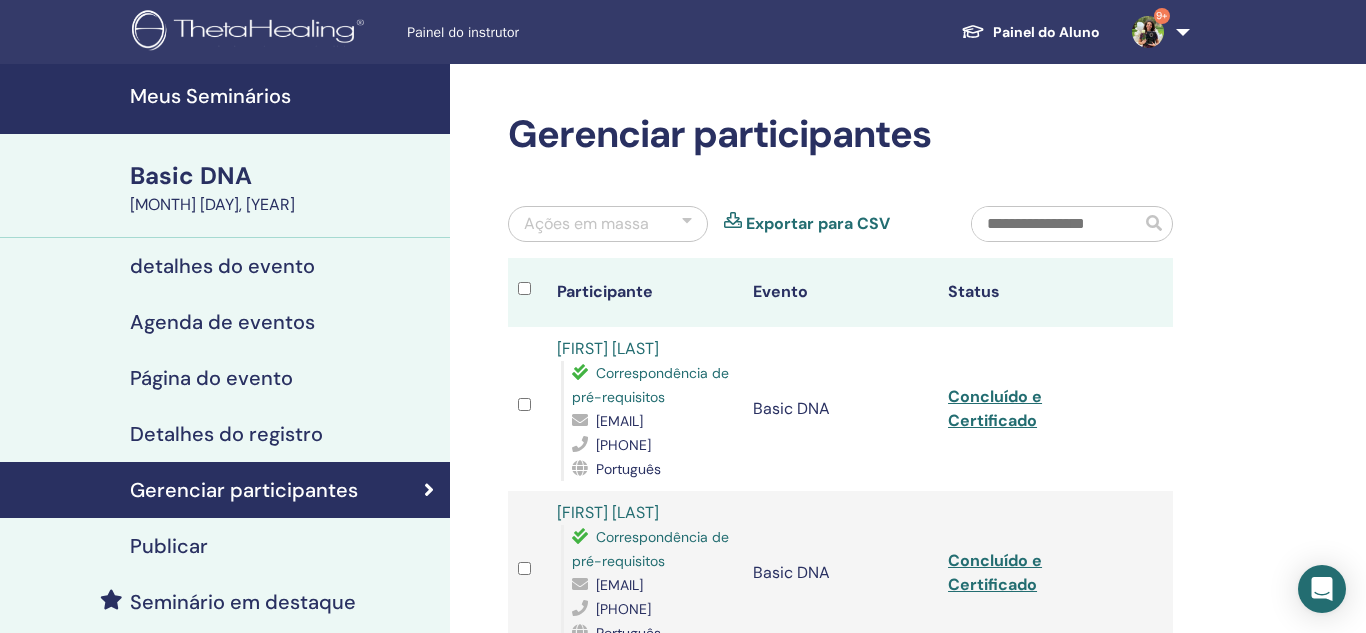 scroll, scrollTop: 1308, scrollLeft: 0, axis: vertical 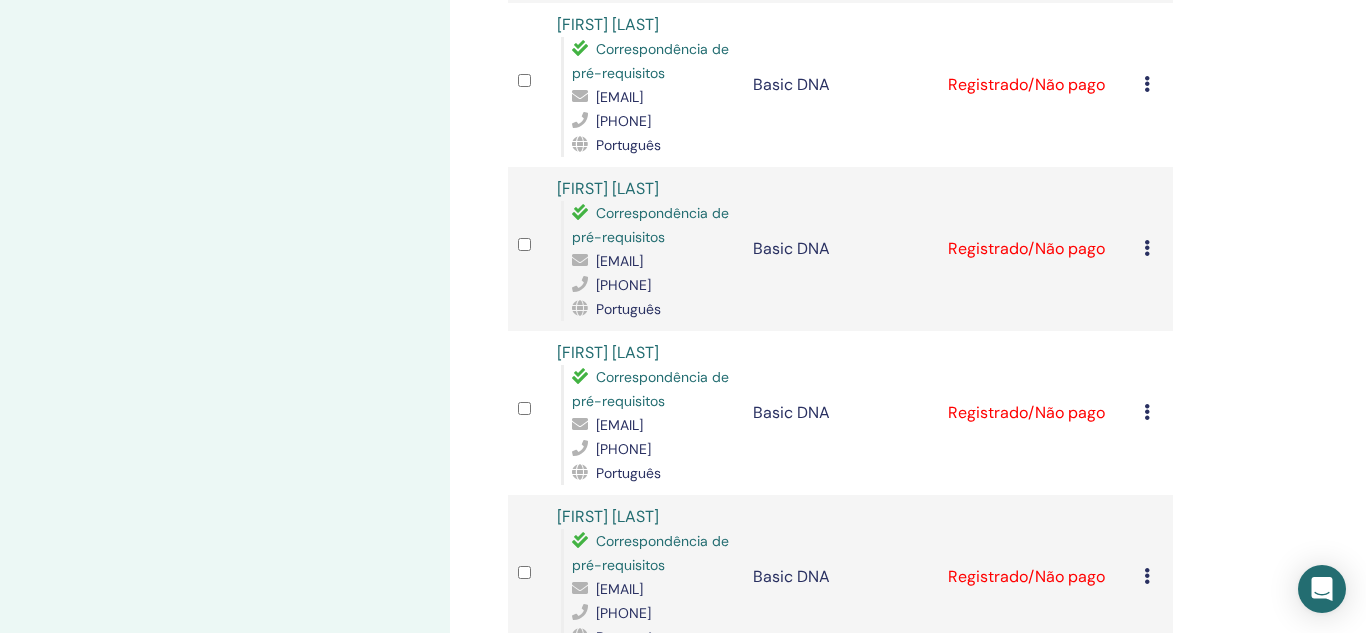 click at bounding box center (1147, -80) 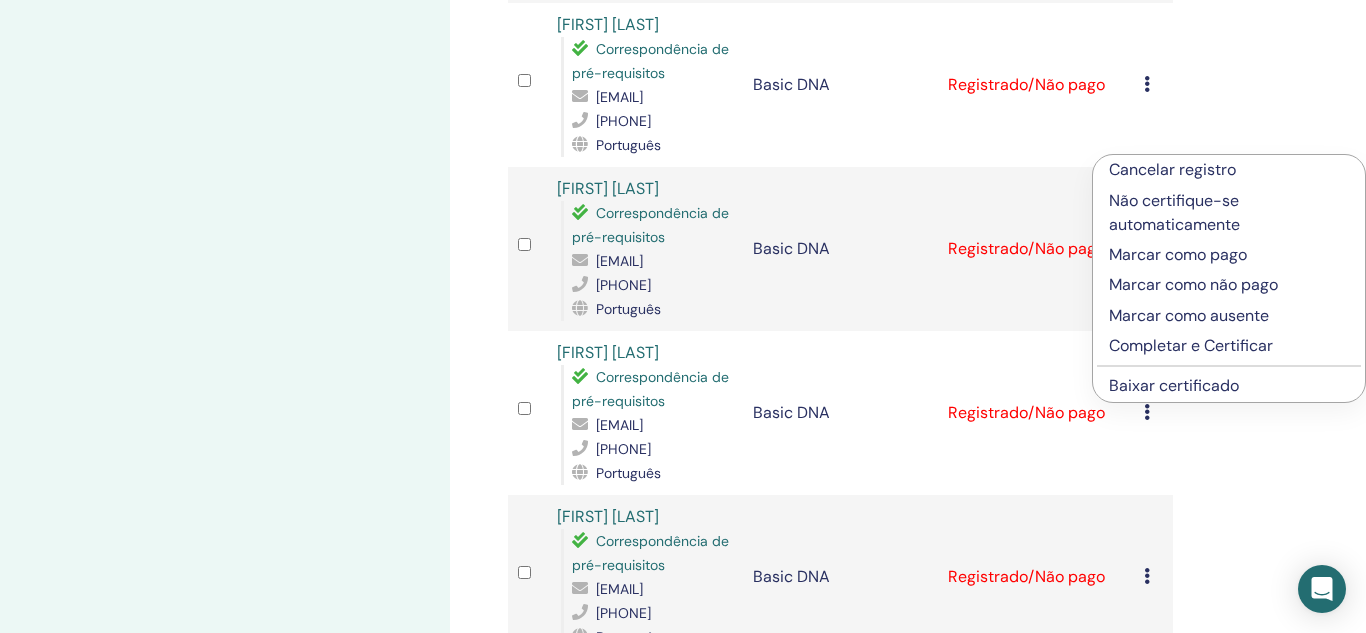 click on "Cancelar registro Não certifique-se automaticamente Marcar como pago Marcar como não pago Marcar como ausente Completar e Certificar Baixar certificado" at bounding box center (1153, -79) 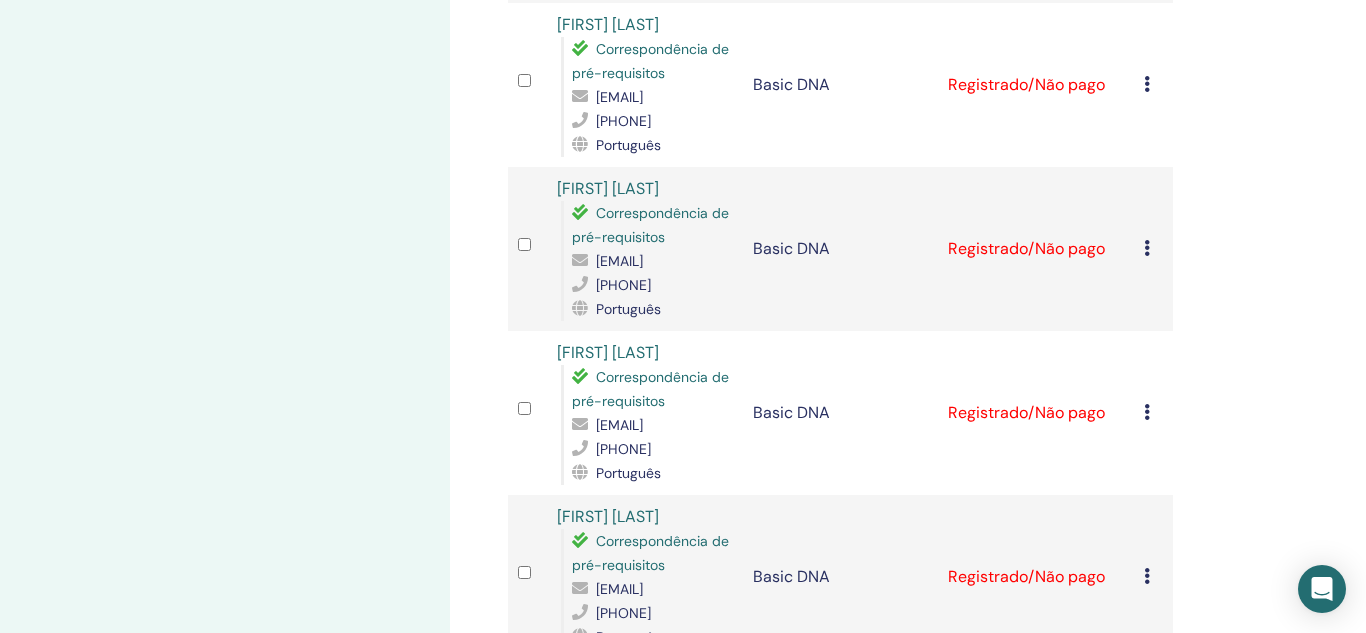 click at bounding box center [1147, -80] 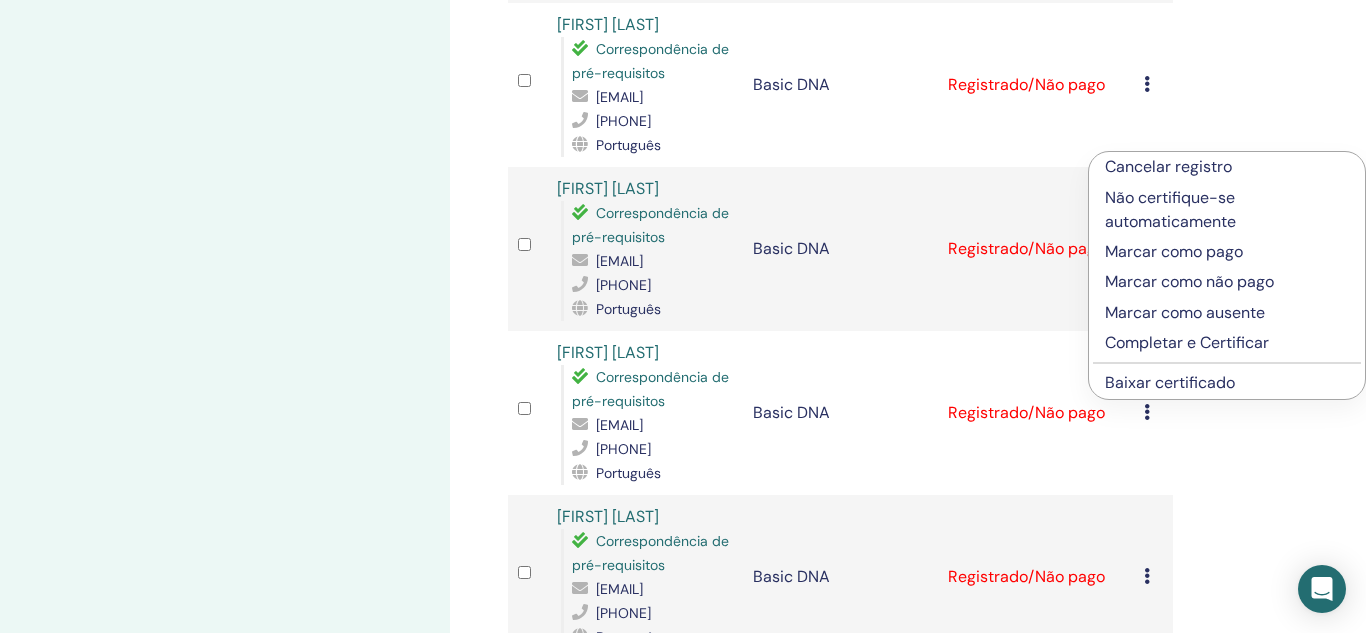 click on "Completar e Certificar" at bounding box center [1227, 343] 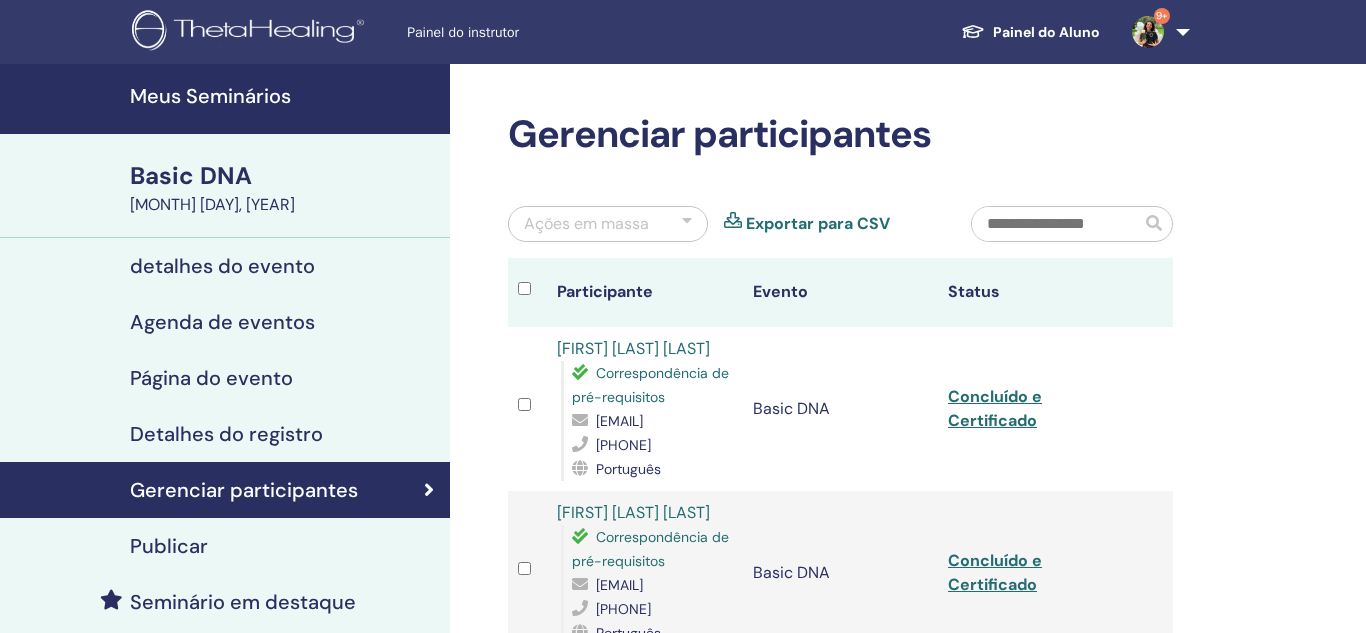 scroll, scrollTop: 476, scrollLeft: 0, axis: vertical 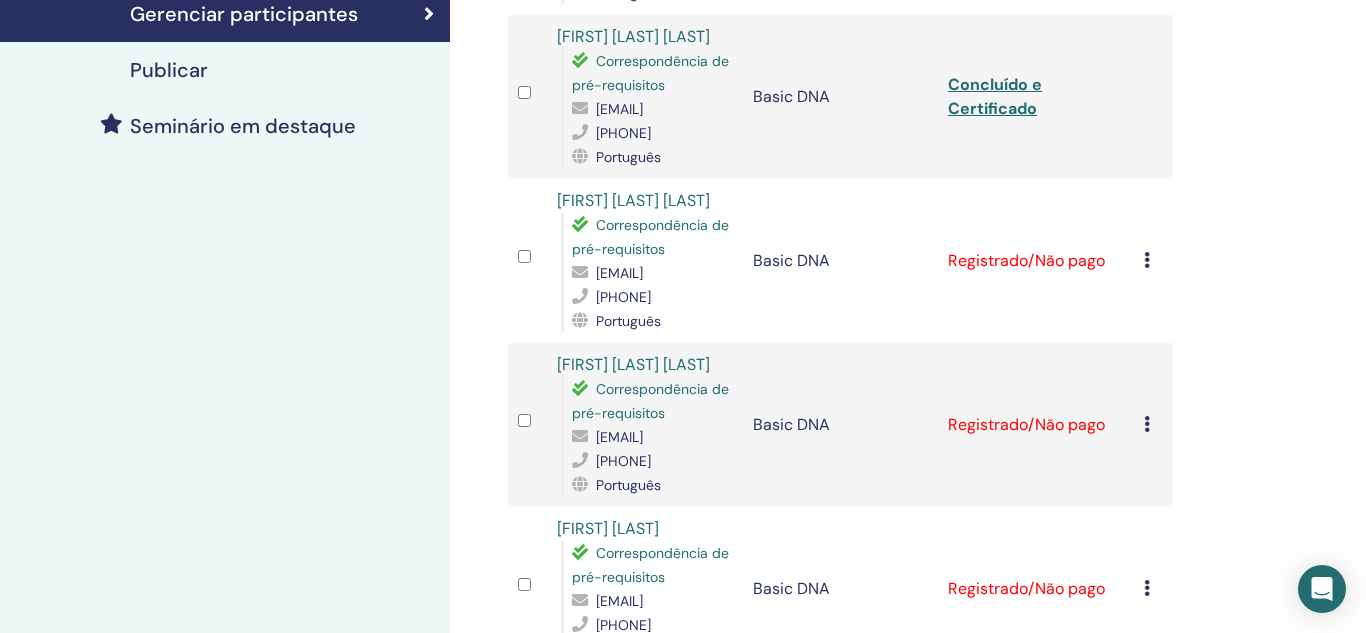 click at bounding box center [1147, 260] 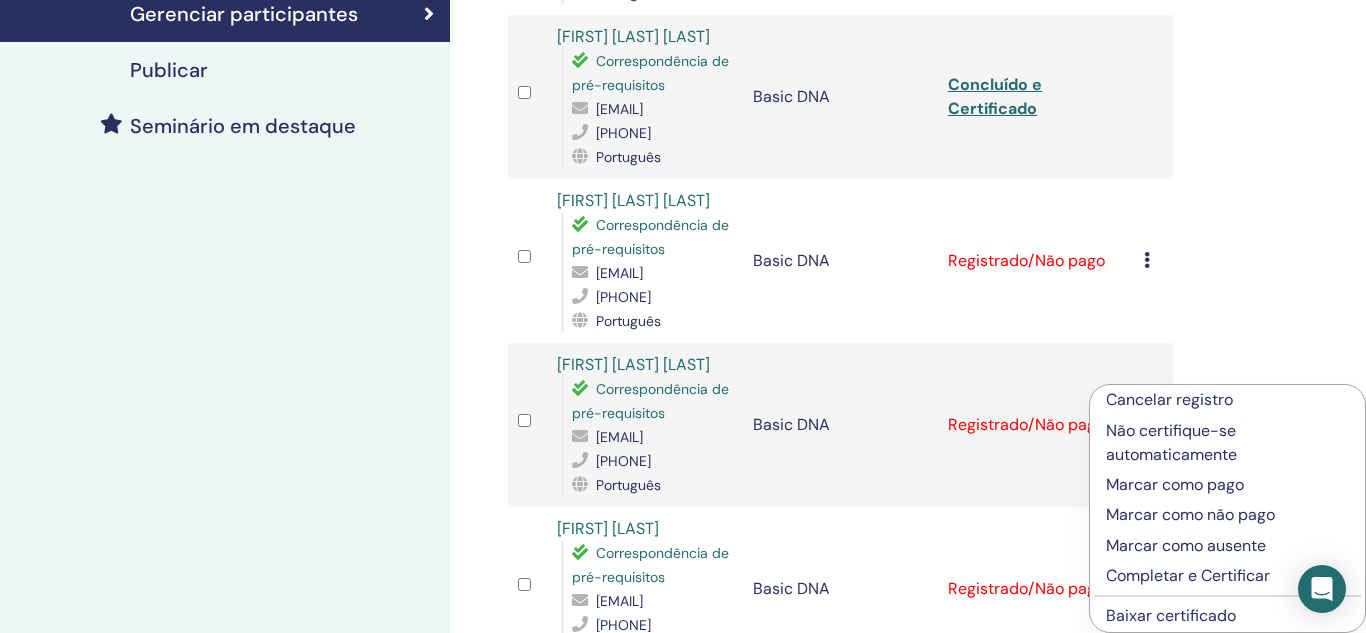 click on "Completar e Certificar" at bounding box center (1227, 576) 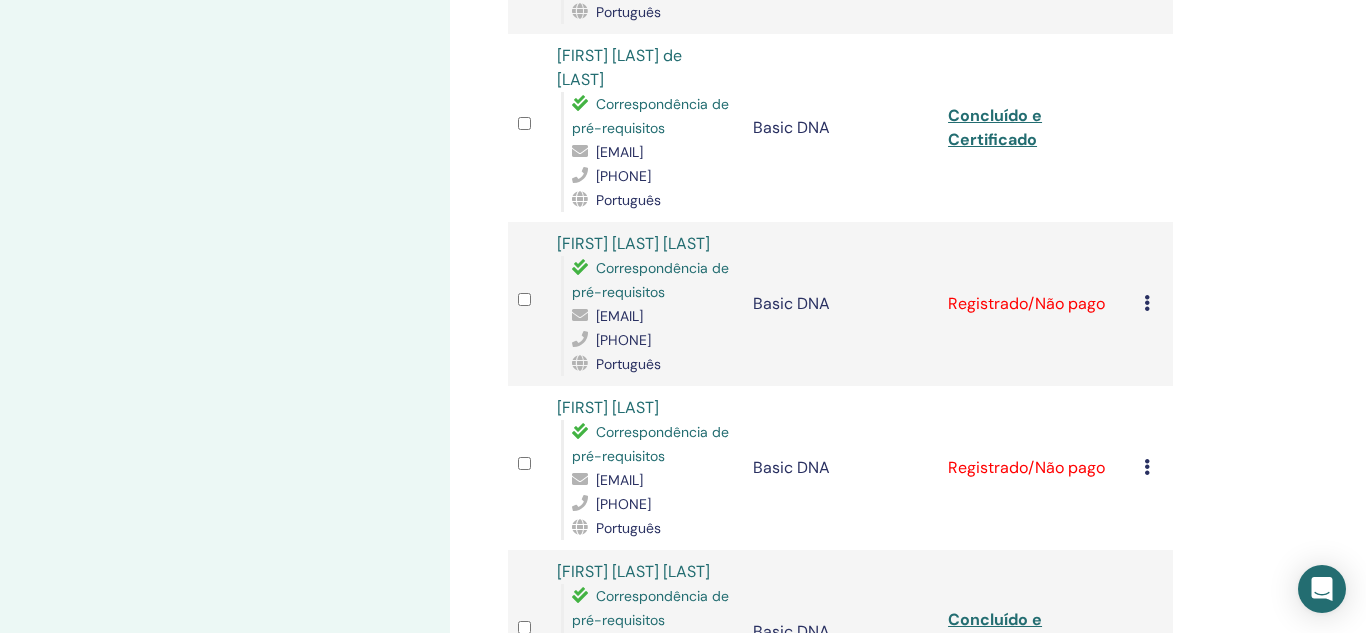scroll, scrollTop: 663, scrollLeft: 0, axis: vertical 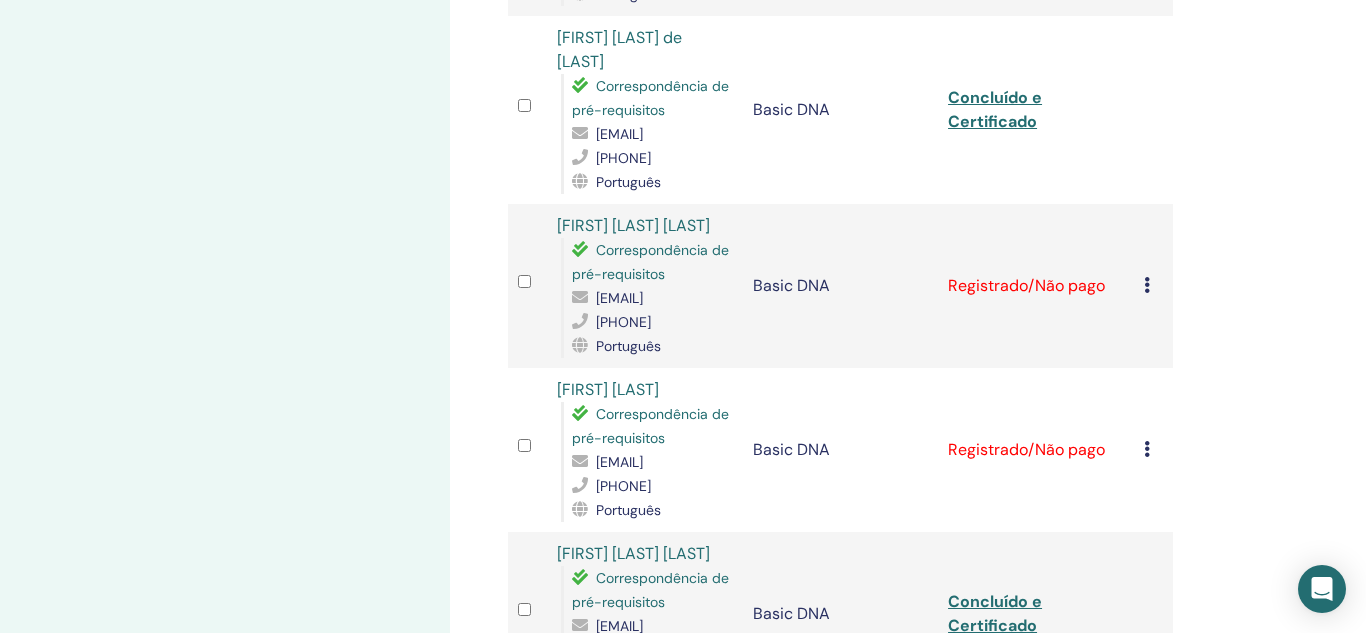 click at bounding box center [1147, 285] 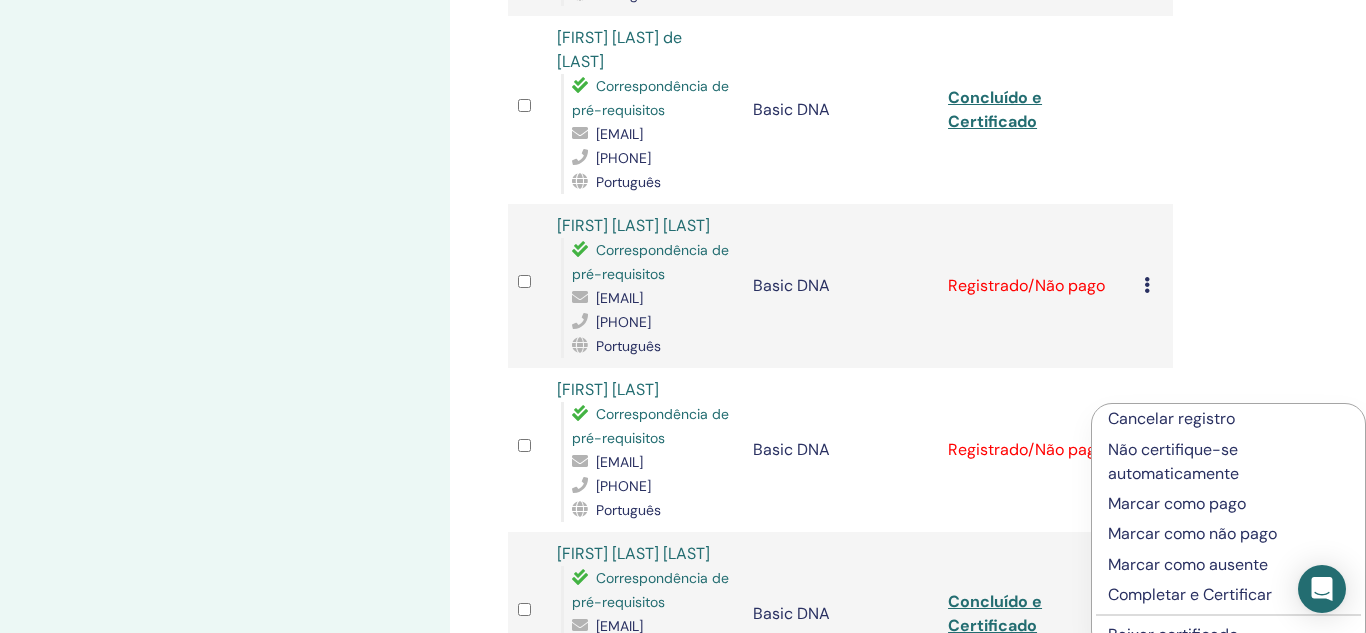 click on "Completar e Certificar" at bounding box center (1228, 595) 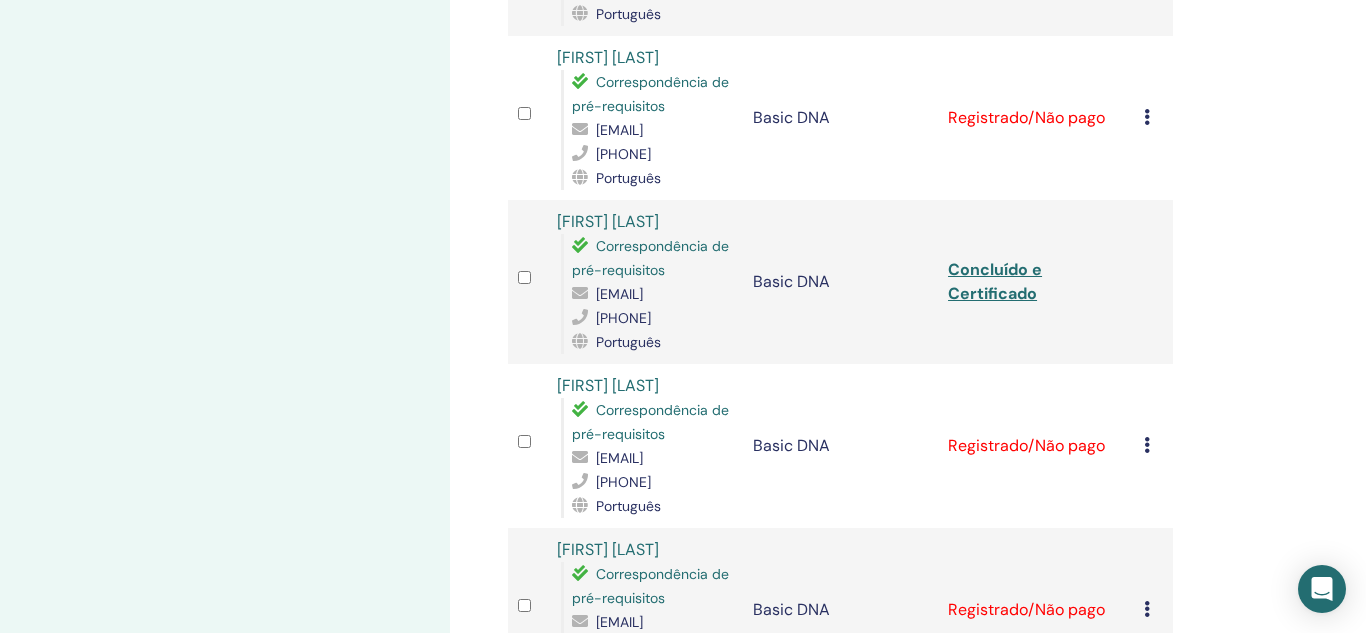 scroll, scrollTop: 950, scrollLeft: 0, axis: vertical 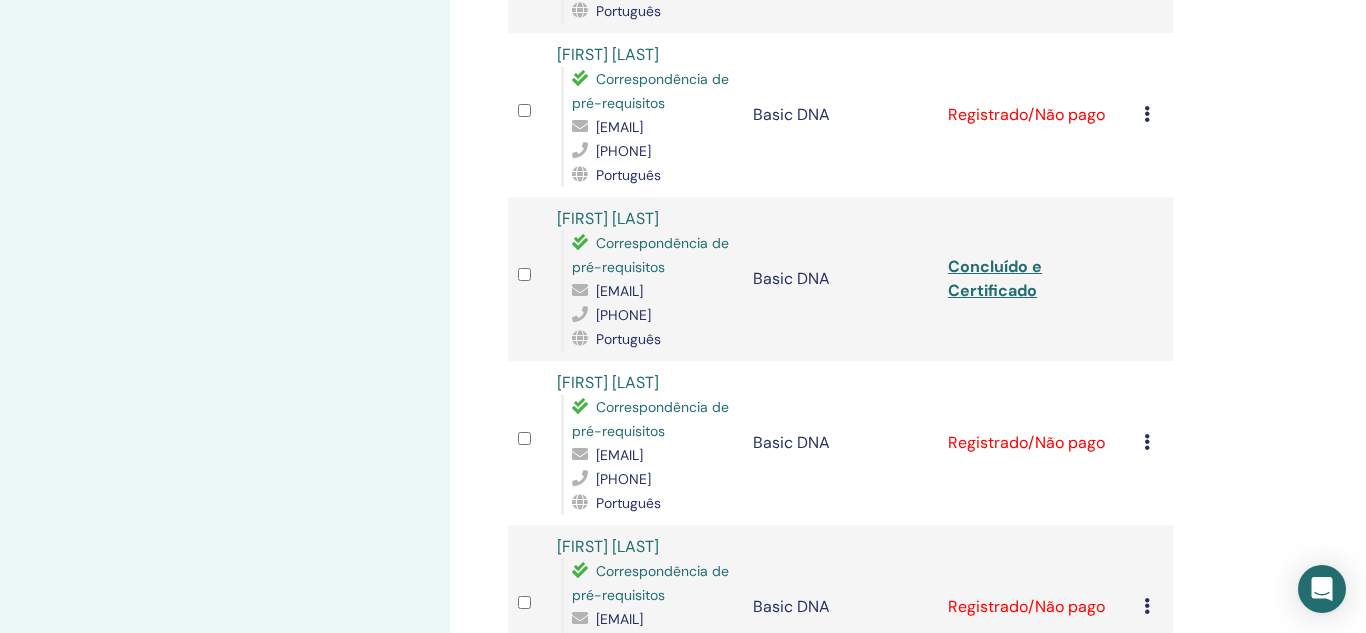 click at bounding box center (1147, 114) 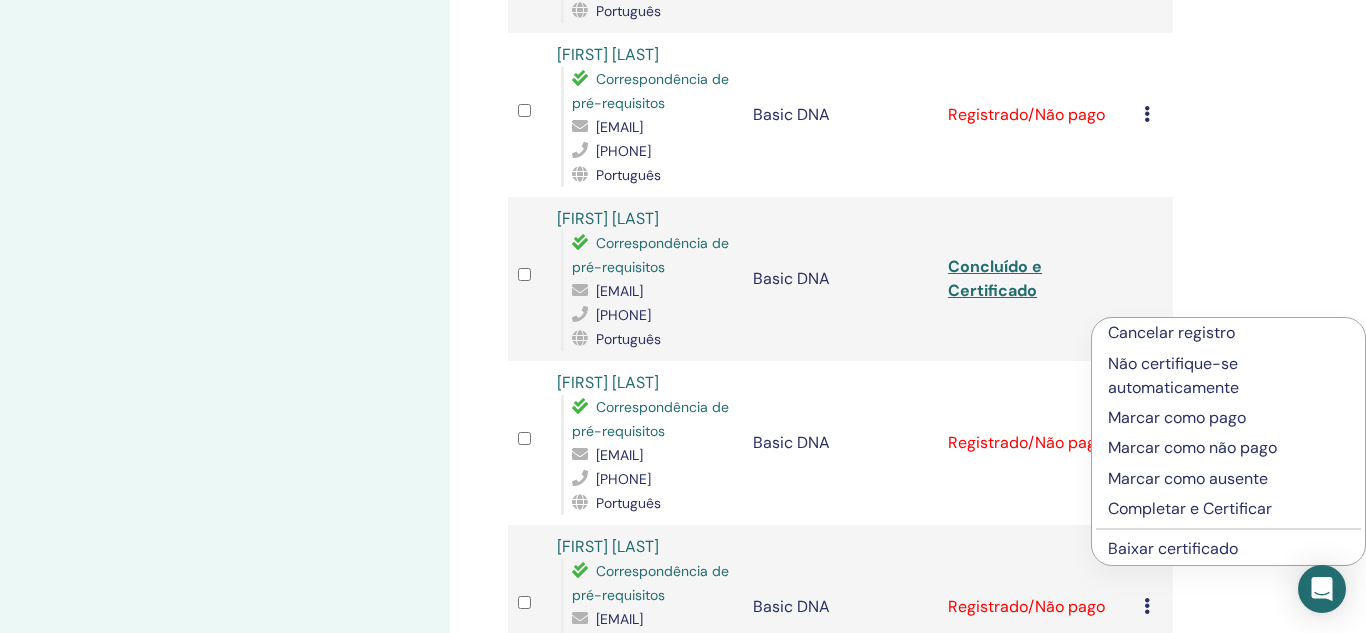 click on "Completar e Certificar" at bounding box center [1228, 509] 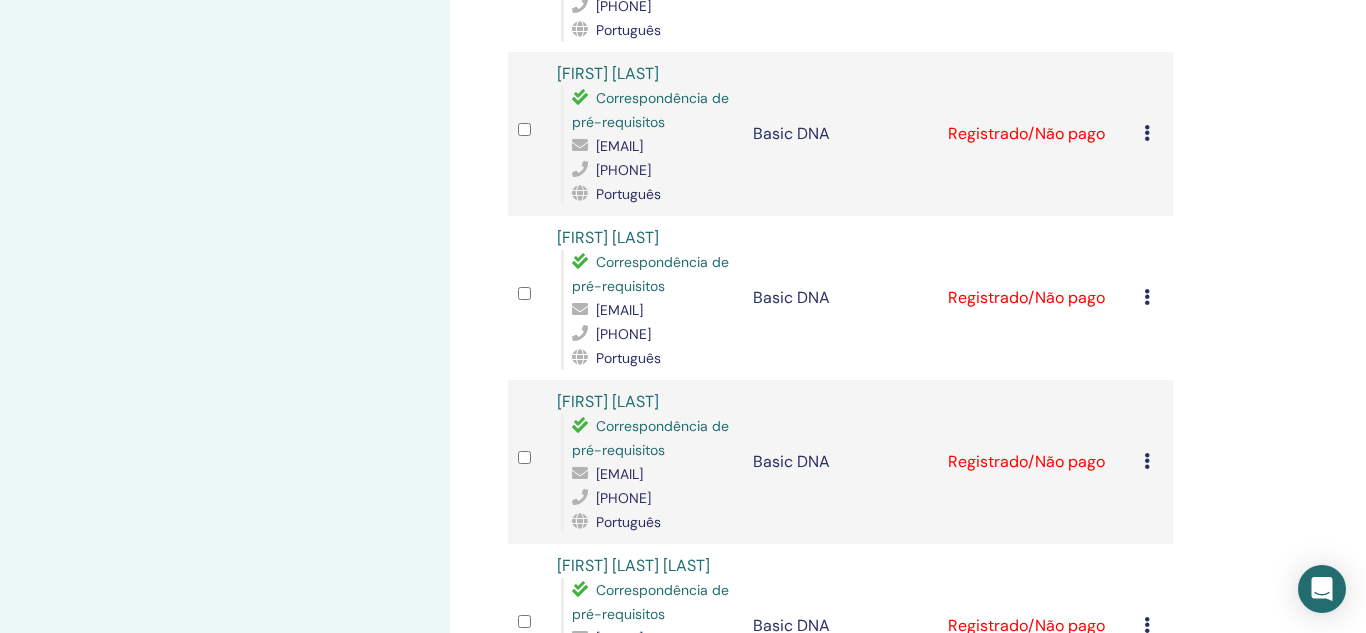 scroll, scrollTop: 1429, scrollLeft: 0, axis: vertical 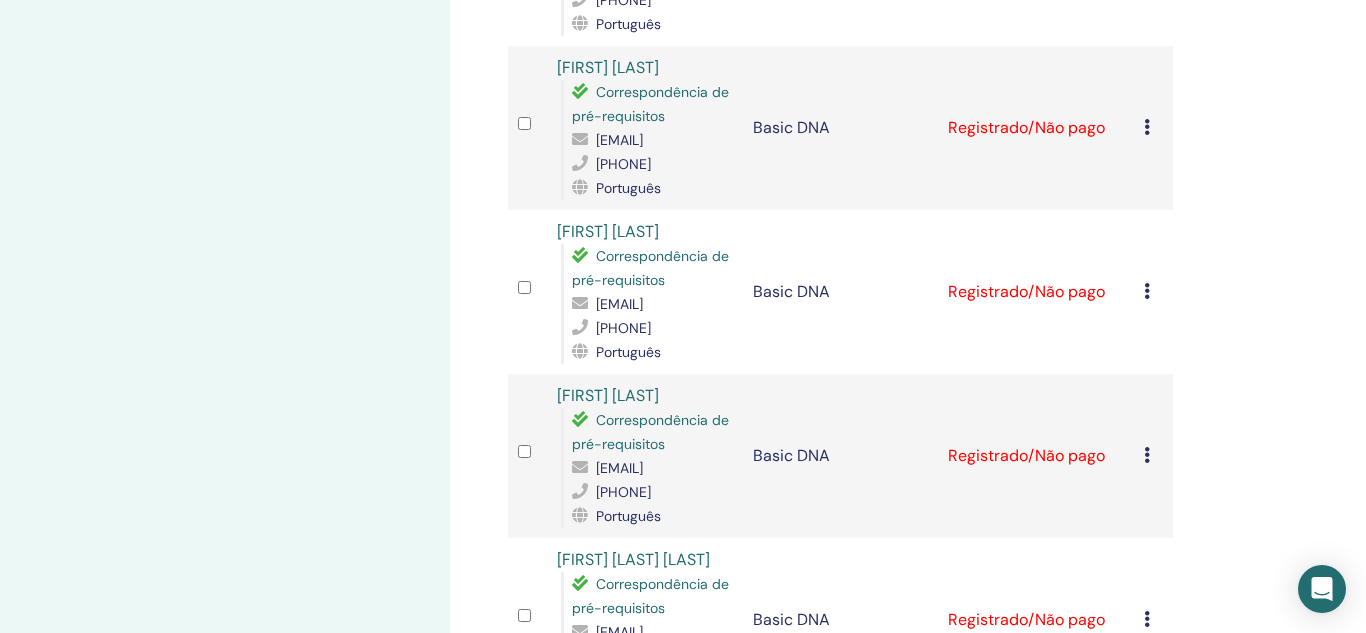 click on "Cancelar registro Não certifique-se automaticamente Marcar como pago Marcar como não pago Marcar como ausente Completar e Certificar Baixar certificado" at bounding box center [1153, -36] 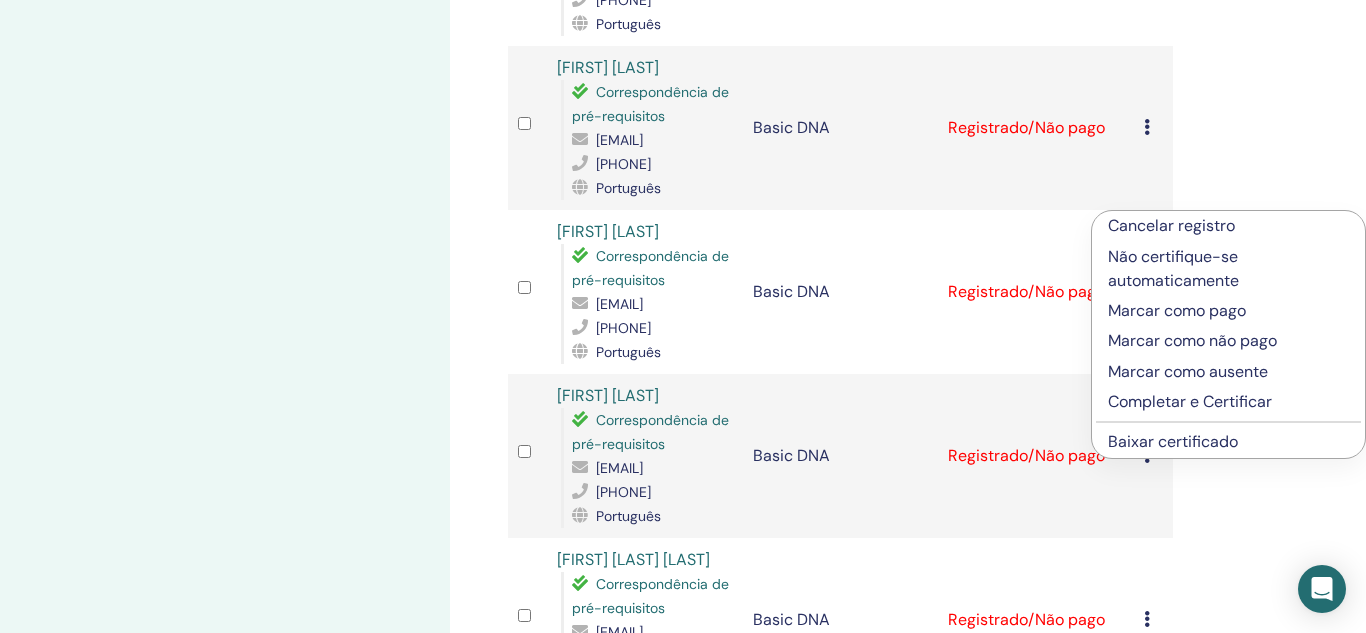 click on "Completar e Certificar" at bounding box center (1228, 402) 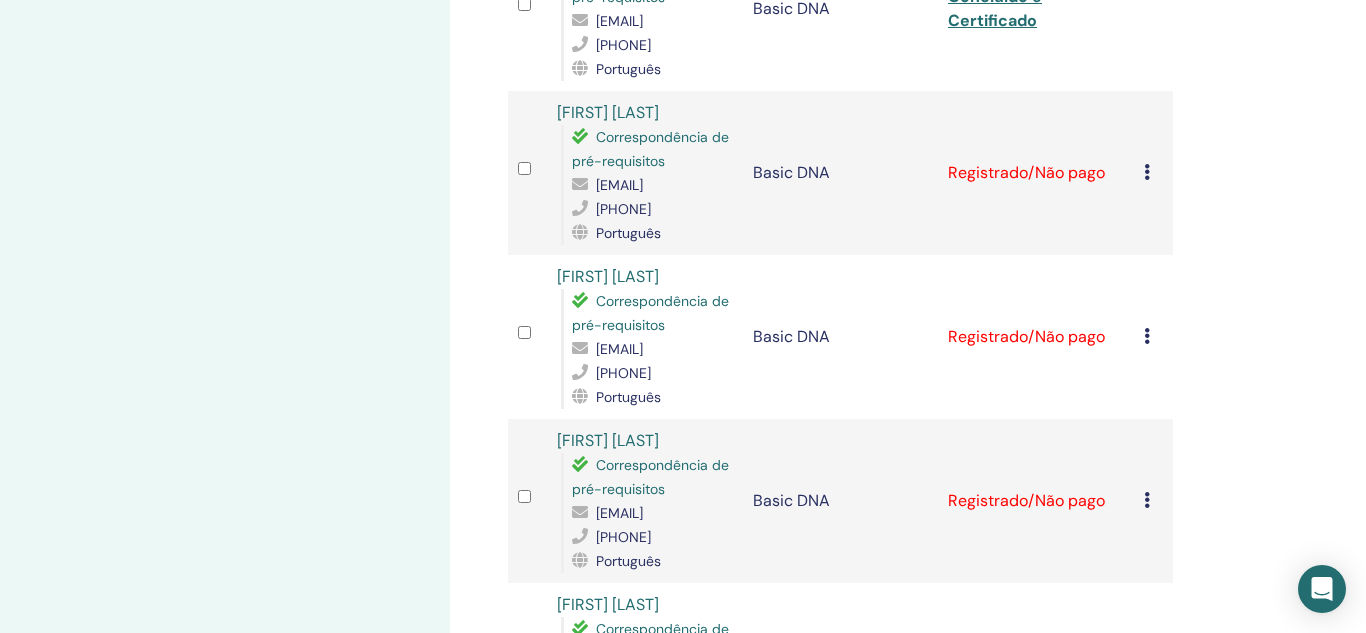scroll, scrollTop: 1418, scrollLeft: 0, axis: vertical 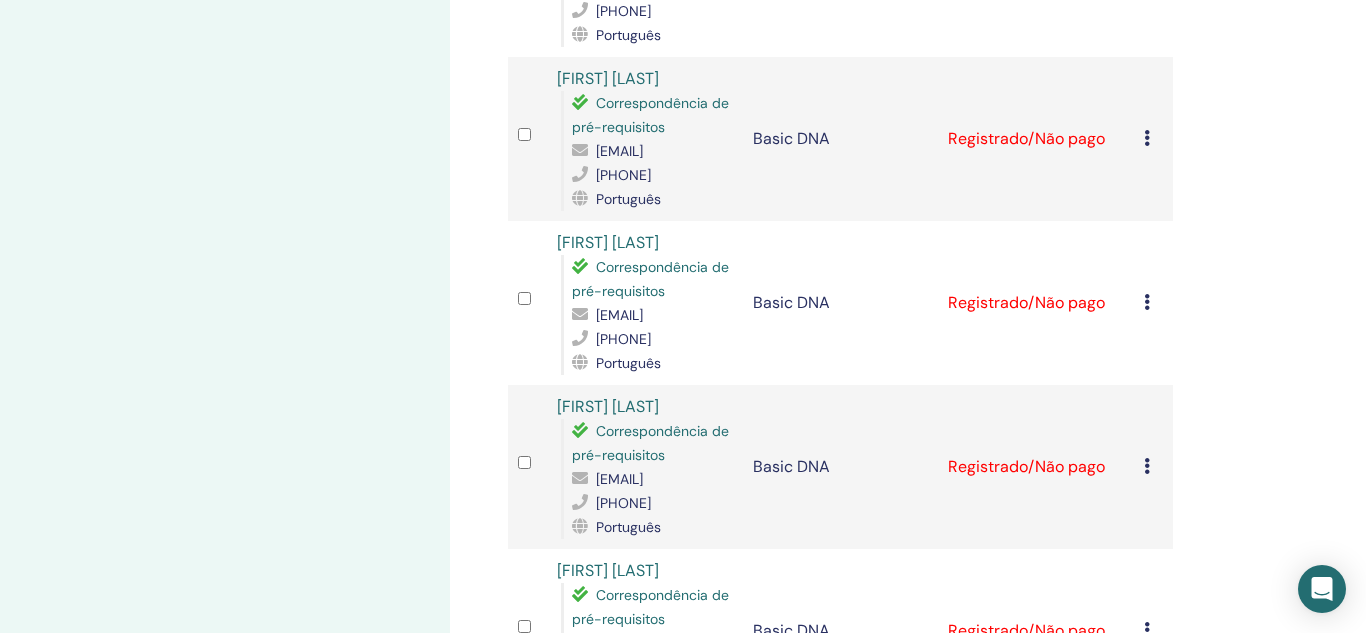 click at bounding box center [1147, 138] 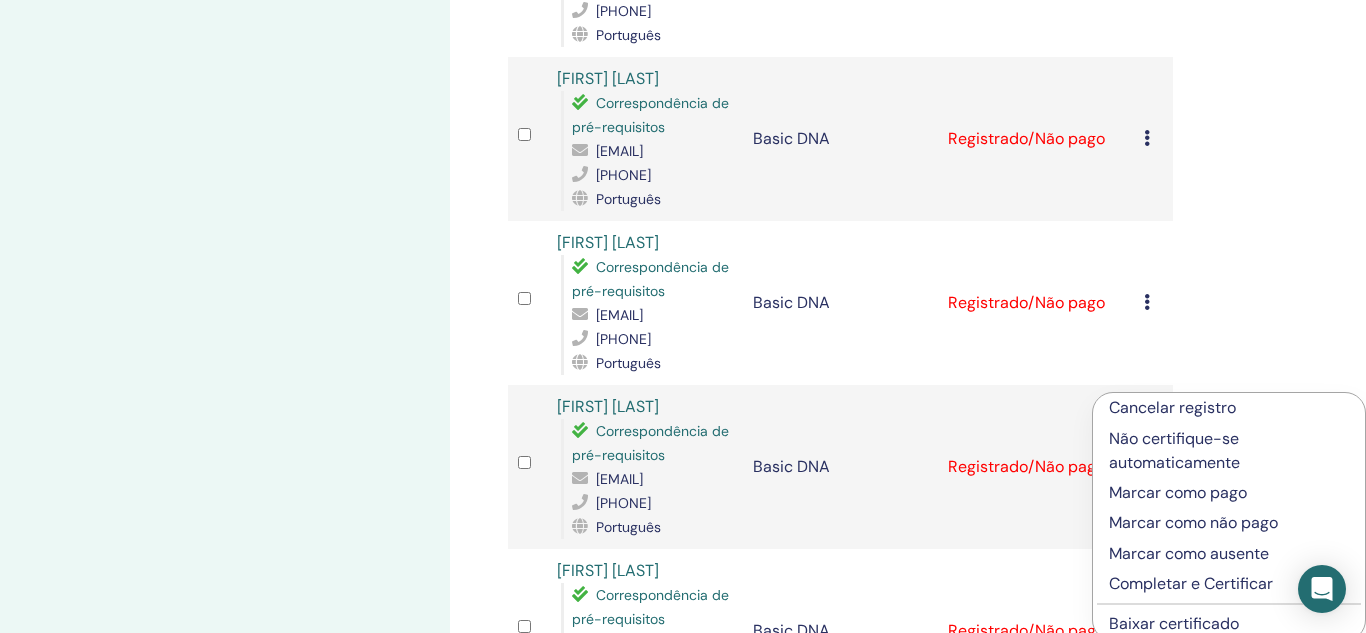 click on "Completar e Certificar" at bounding box center (1229, 584) 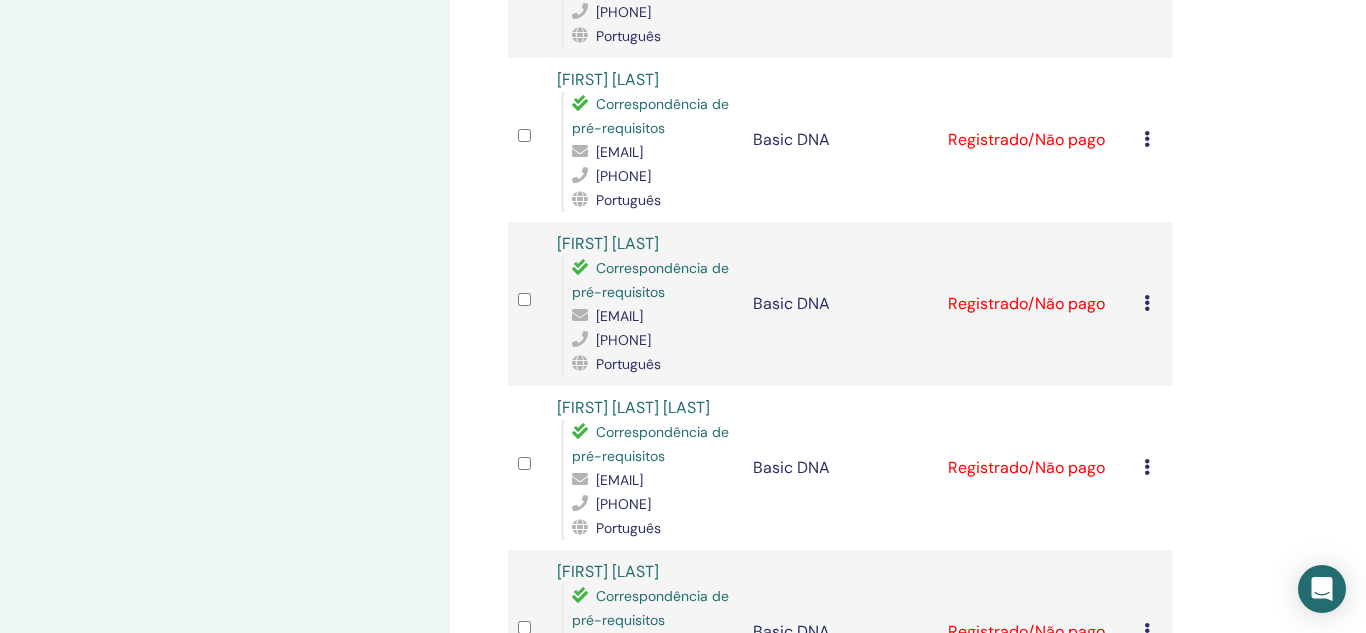 scroll, scrollTop: 1596, scrollLeft: 0, axis: vertical 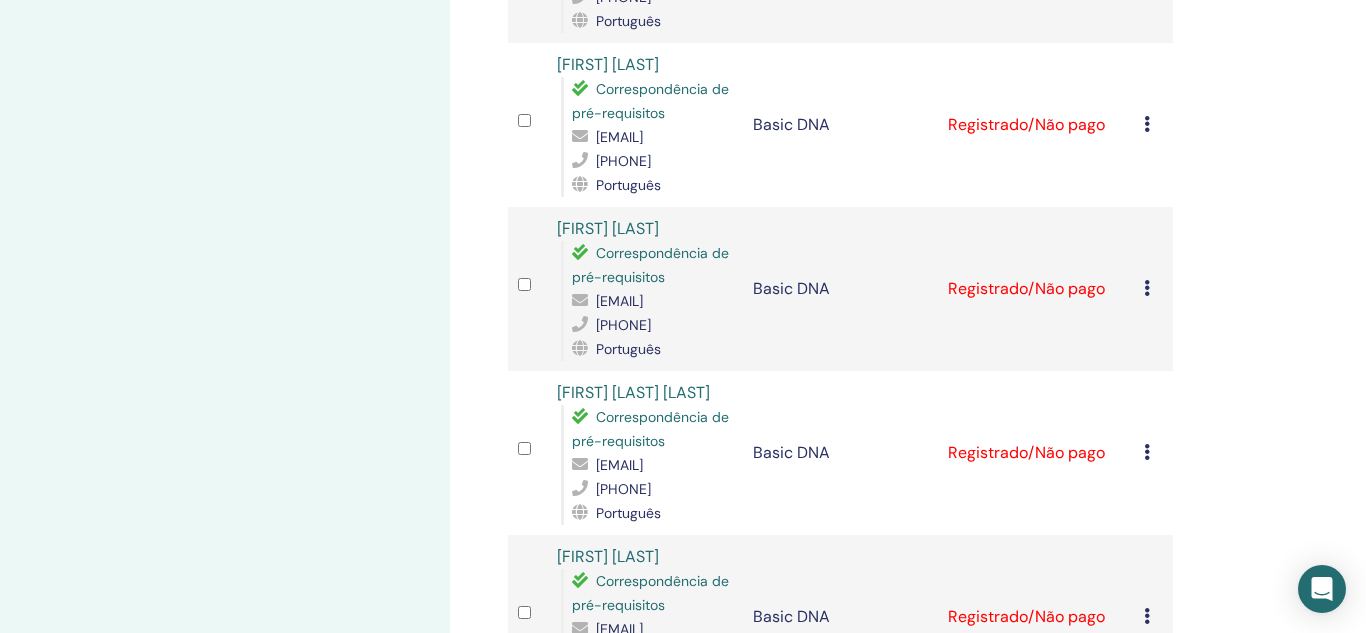 click at bounding box center [1147, 124] 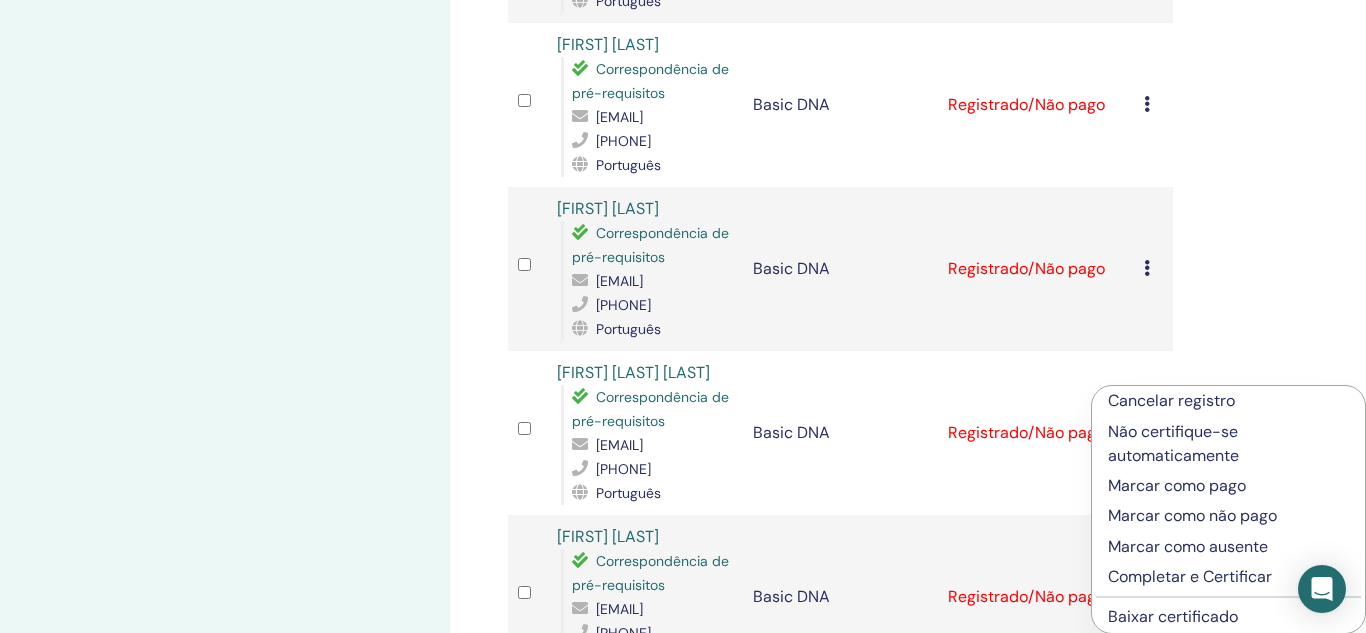scroll, scrollTop: 1617, scrollLeft: 0, axis: vertical 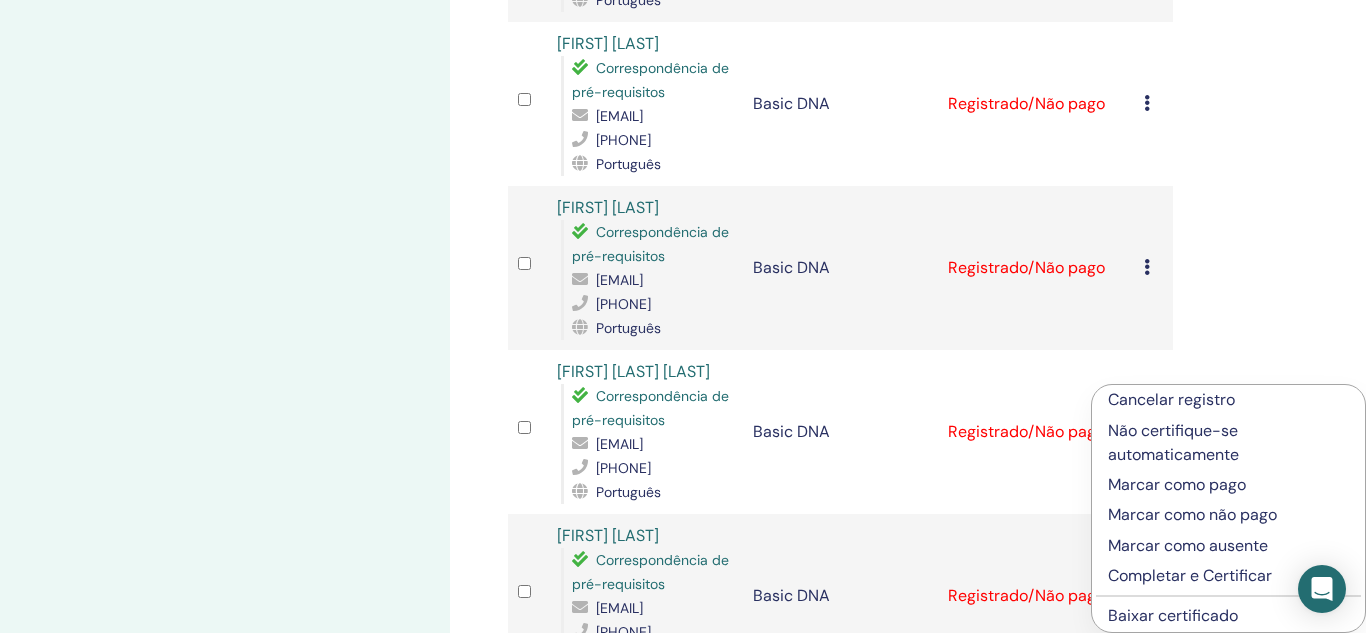click on "Completar e Certificar" at bounding box center (1228, 576) 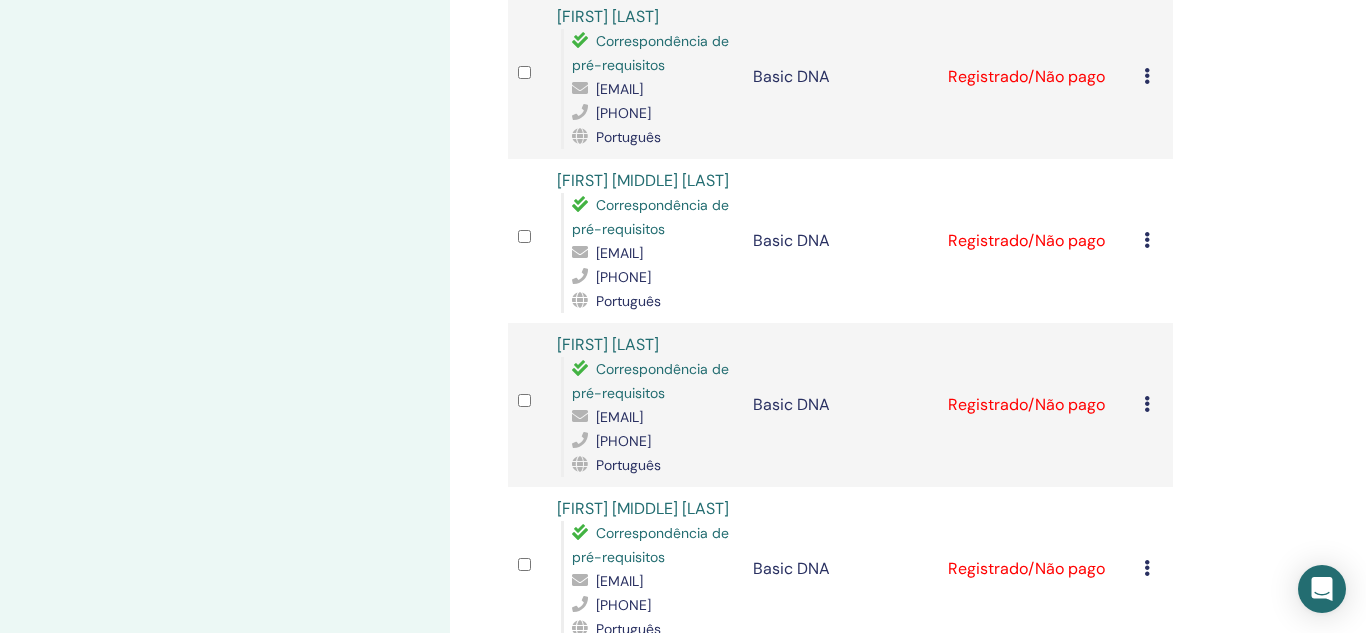 scroll, scrollTop: 1812, scrollLeft: 0, axis: vertical 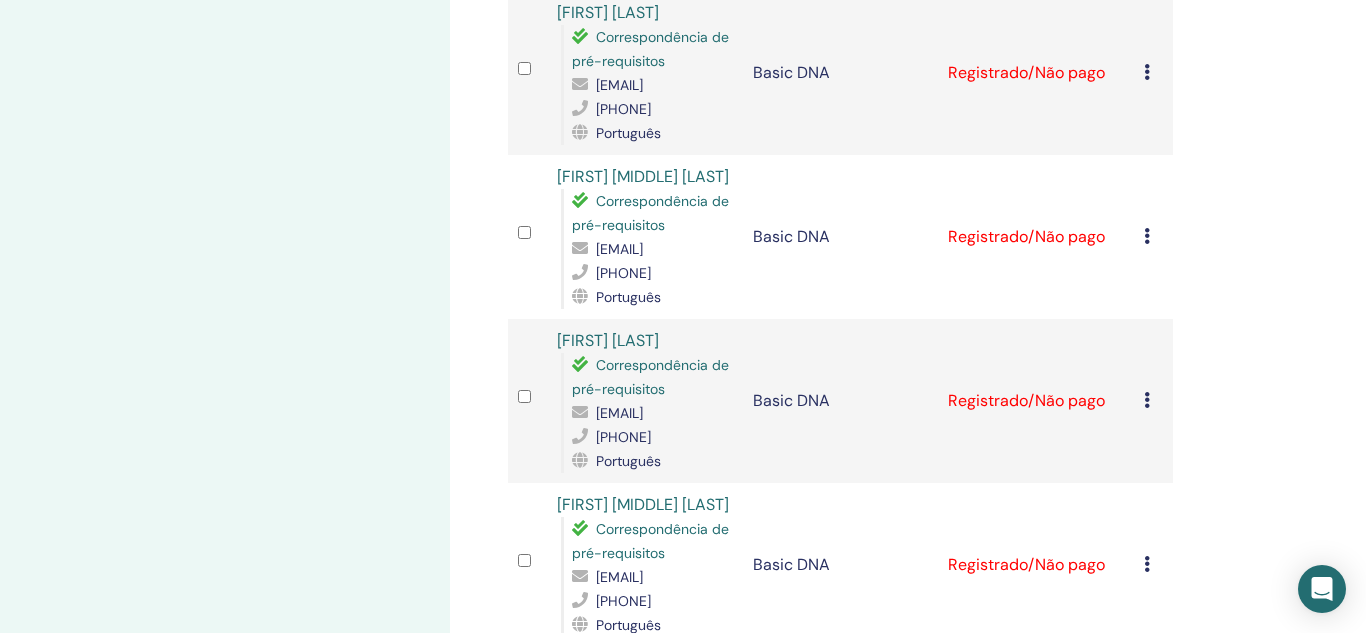click at bounding box center [1147, 72] 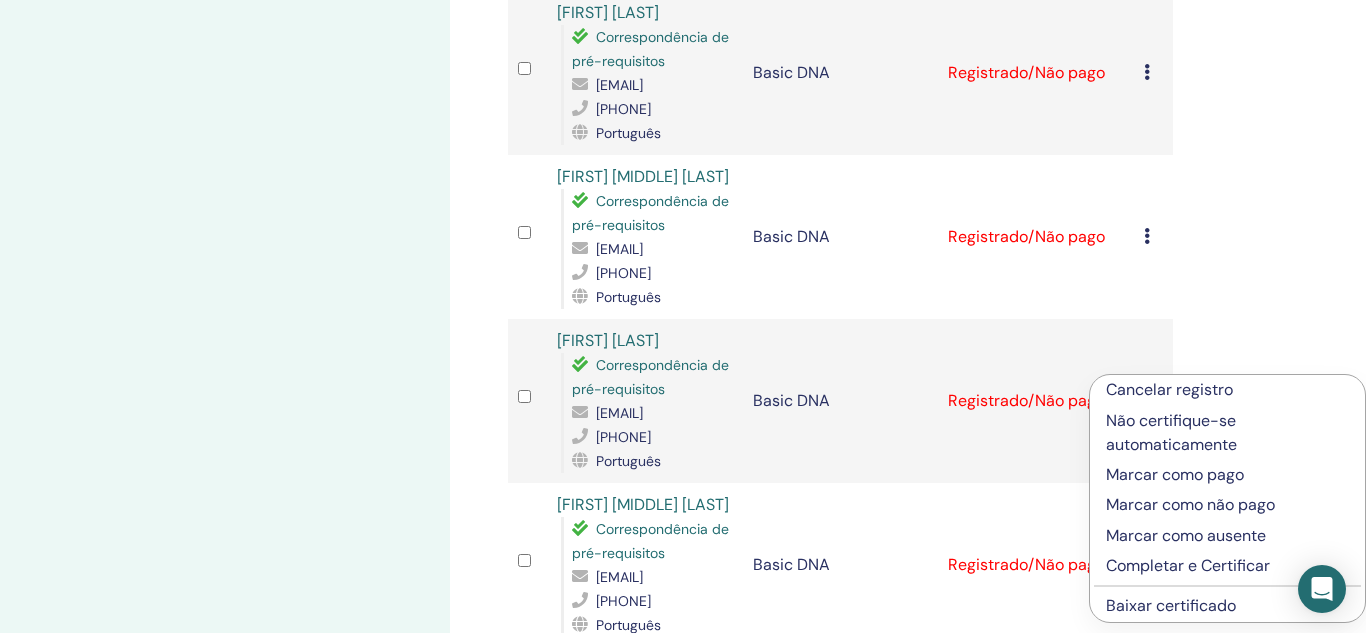 click on "Completar e Certificar" at bounding box center [1227, 566] 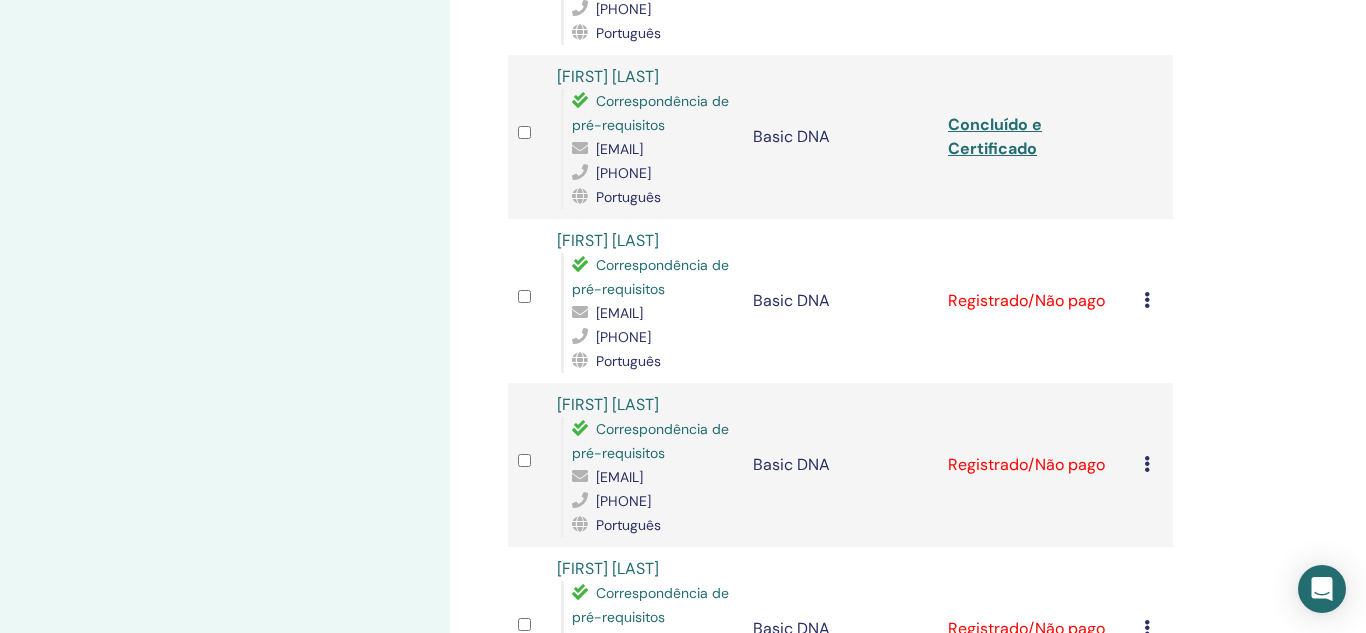 scroll, scrollTop: 2134, scrollLeft: 0, axis: vertical 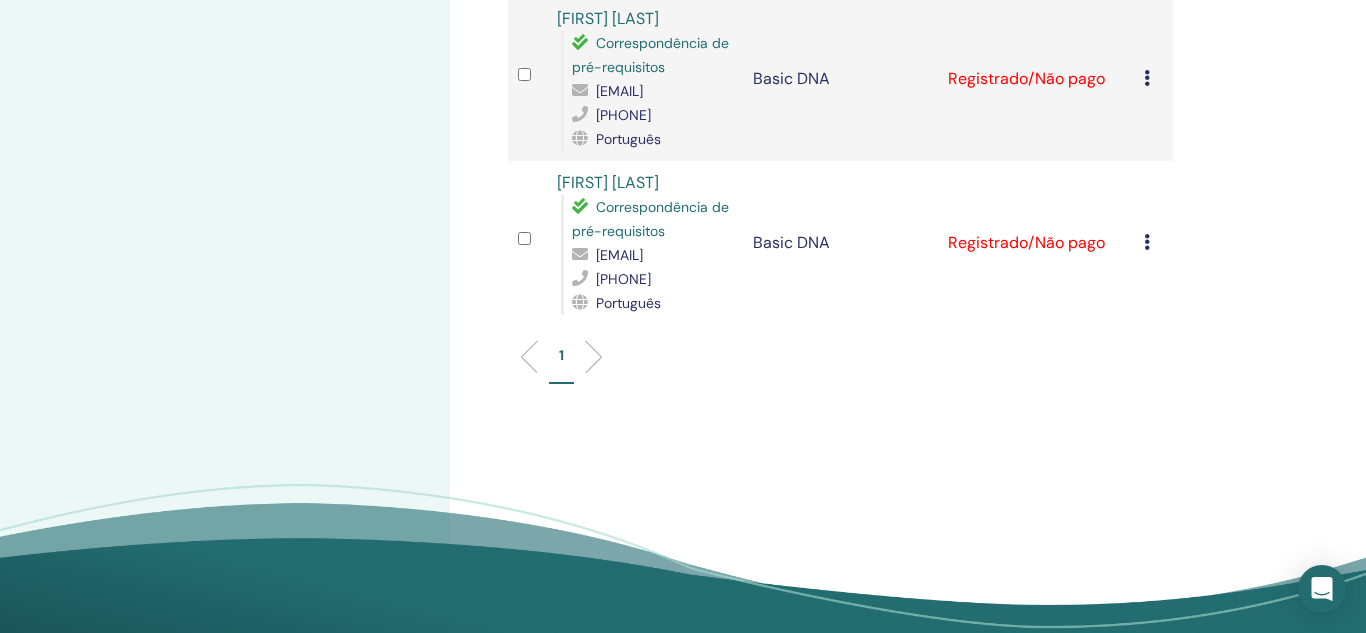 click at bounding box center (1147, -86) 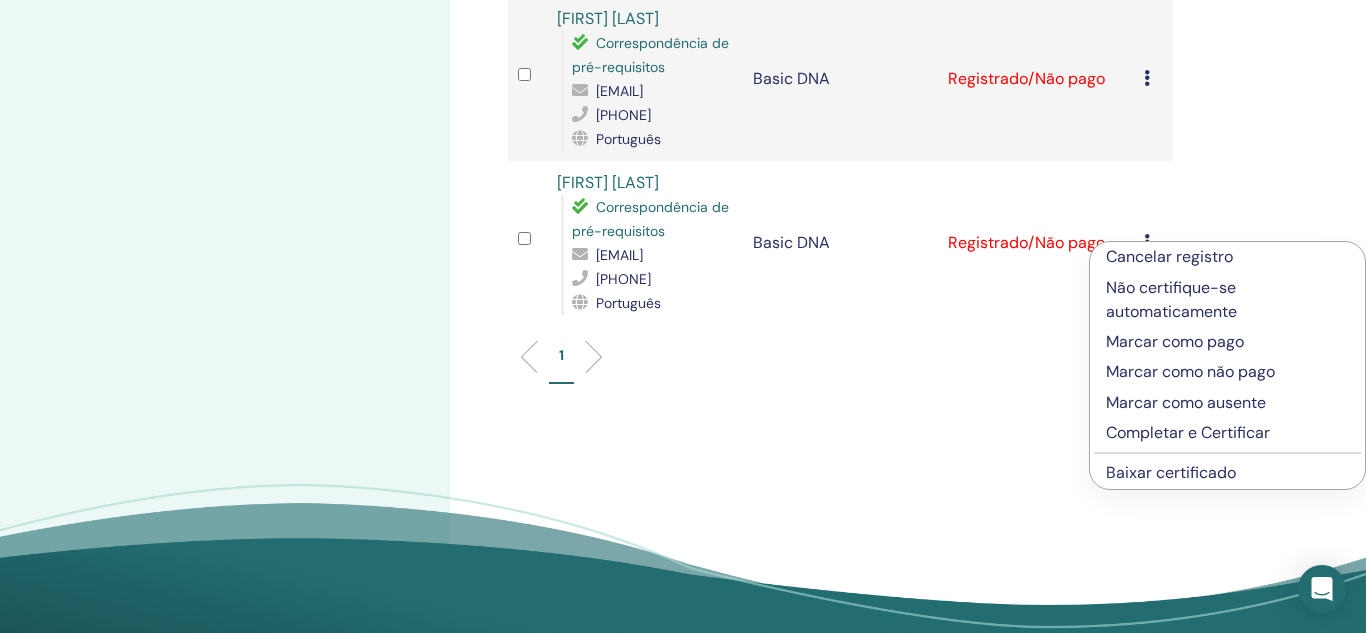 click on "Completar e Certificar" at bounding box center [1227, 433] 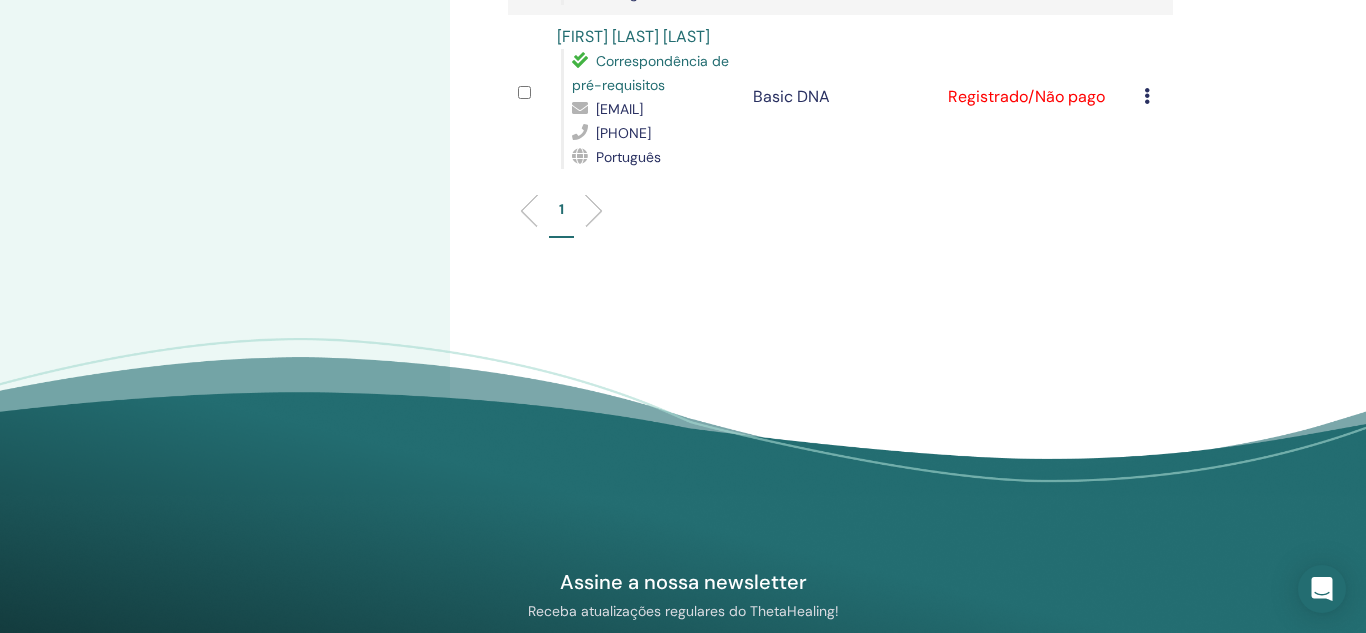 scroll, scrollTop: 2339, scrollLeft: 0, axis: vertical 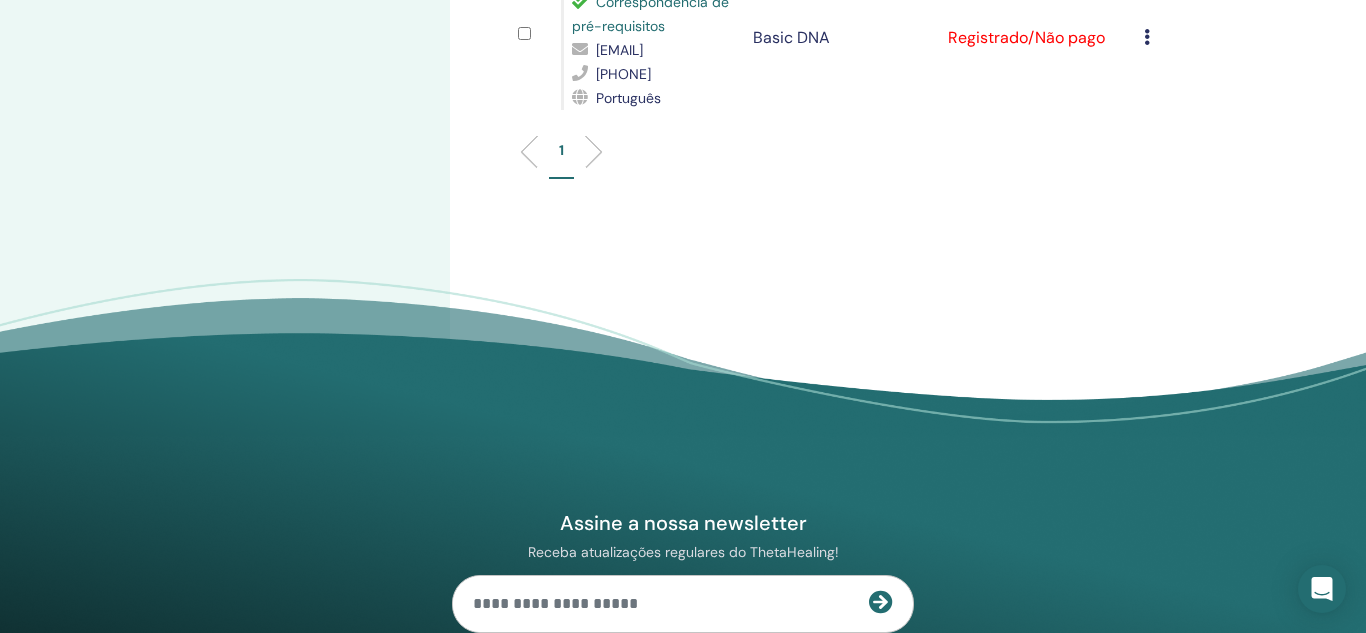 click at bounding box center (1147, -127) 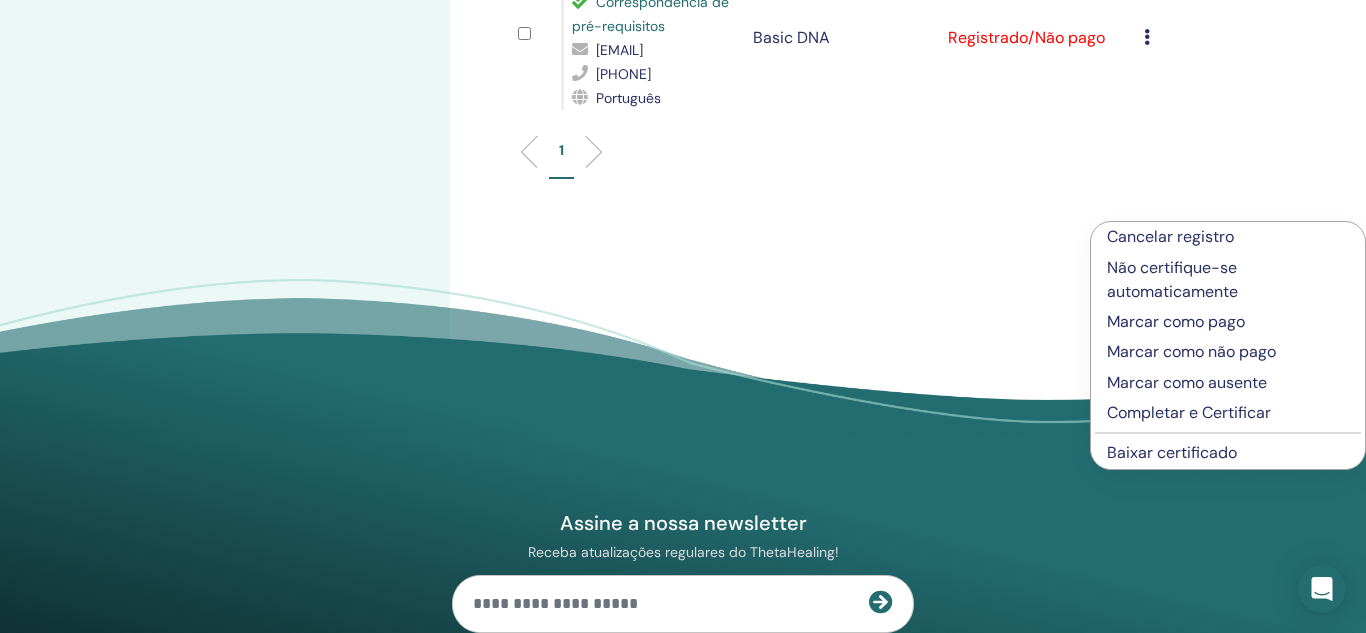 click on "Completar e Certificar" at bounding box center (1228, 413) 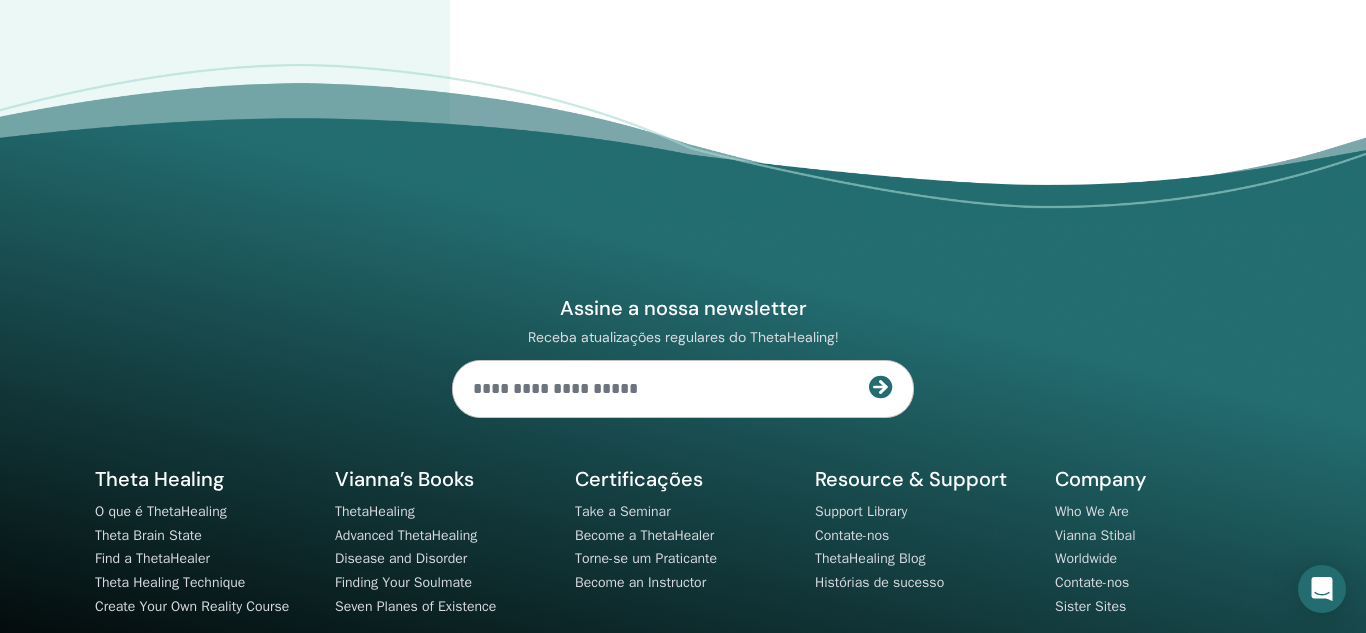 scroll, scrollTop: 2516, scrollLeft: 0, axis: vertical 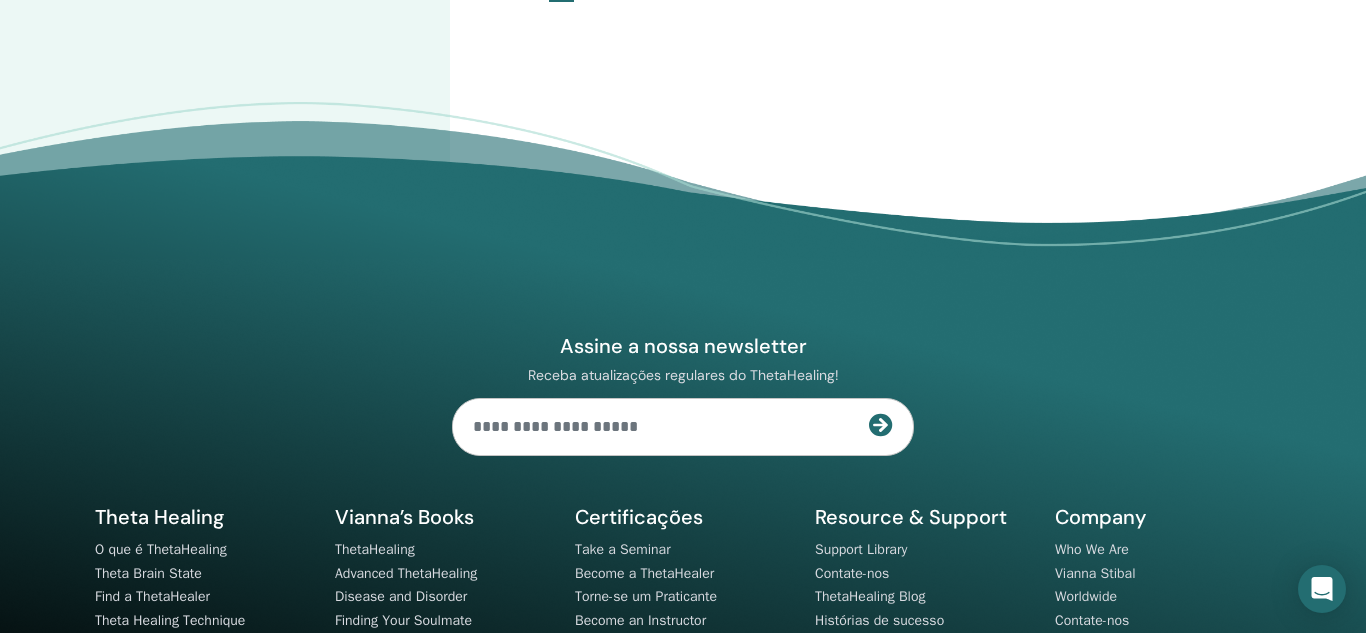 click at bounding box center (1147, -140) 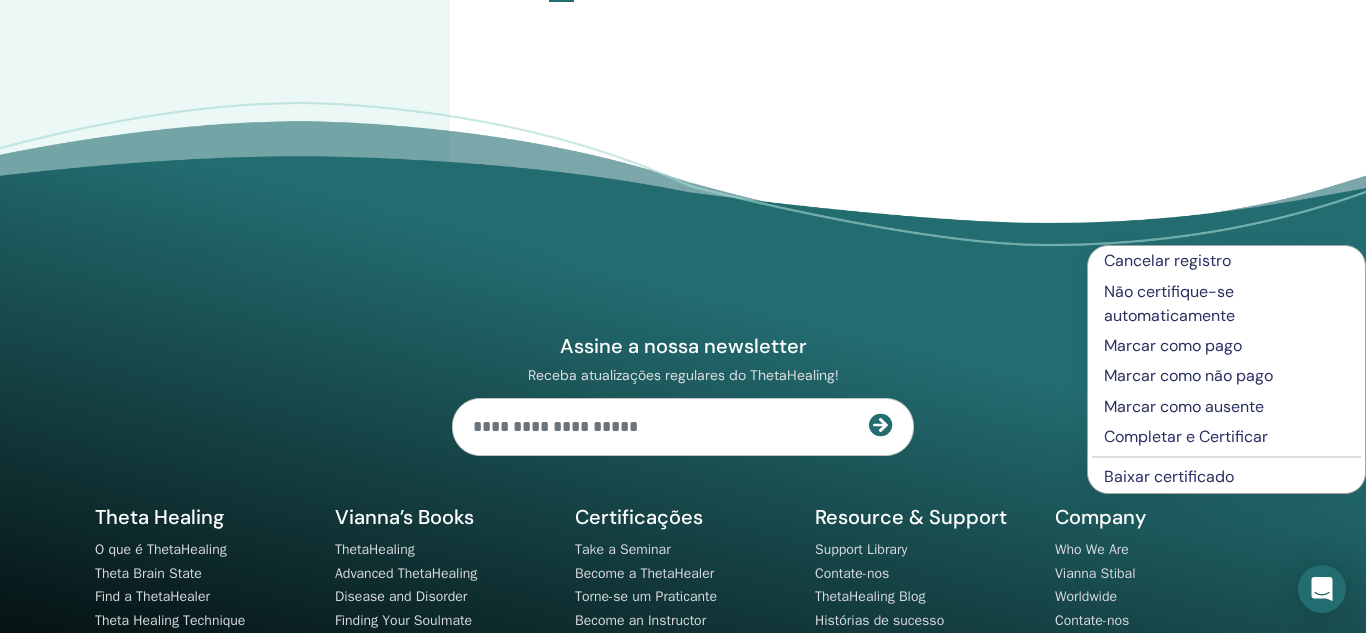 click on "Completar e Certificar" at bounding box center (1226, 437) 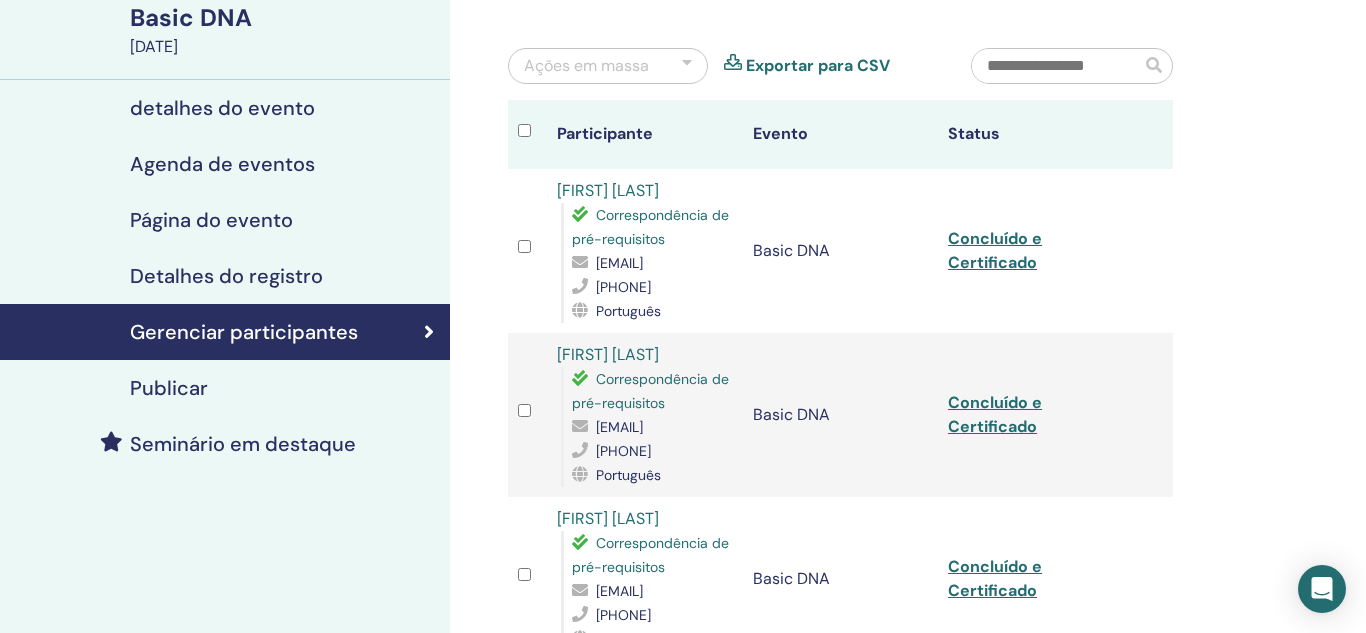 scroll, scrollTop: 0, scrollLeft: 0, axis: both 